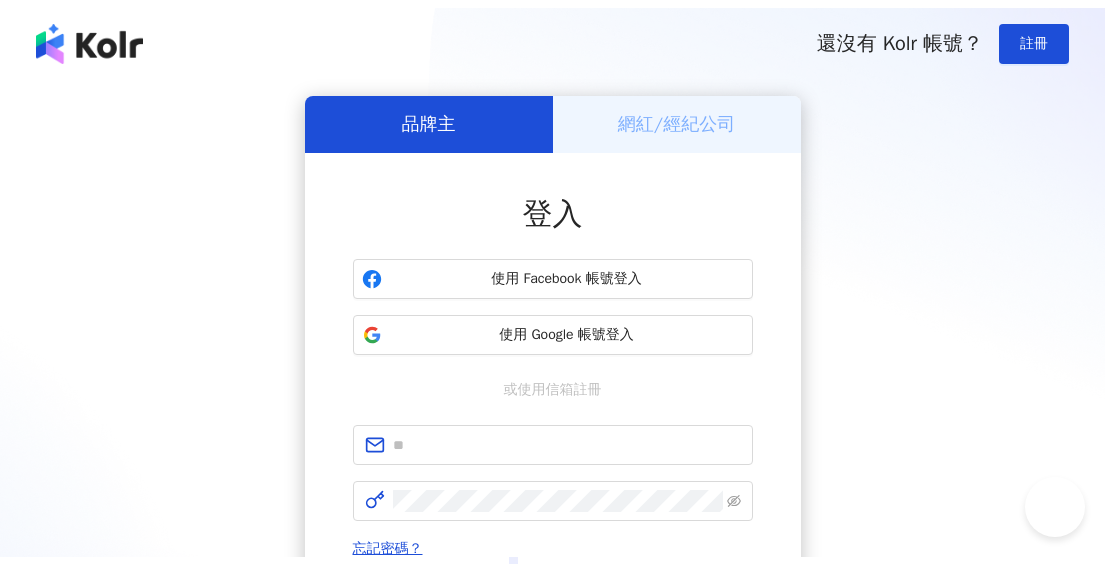 scroll, scrollTop: 0, scrollLeft: 0, axis: both 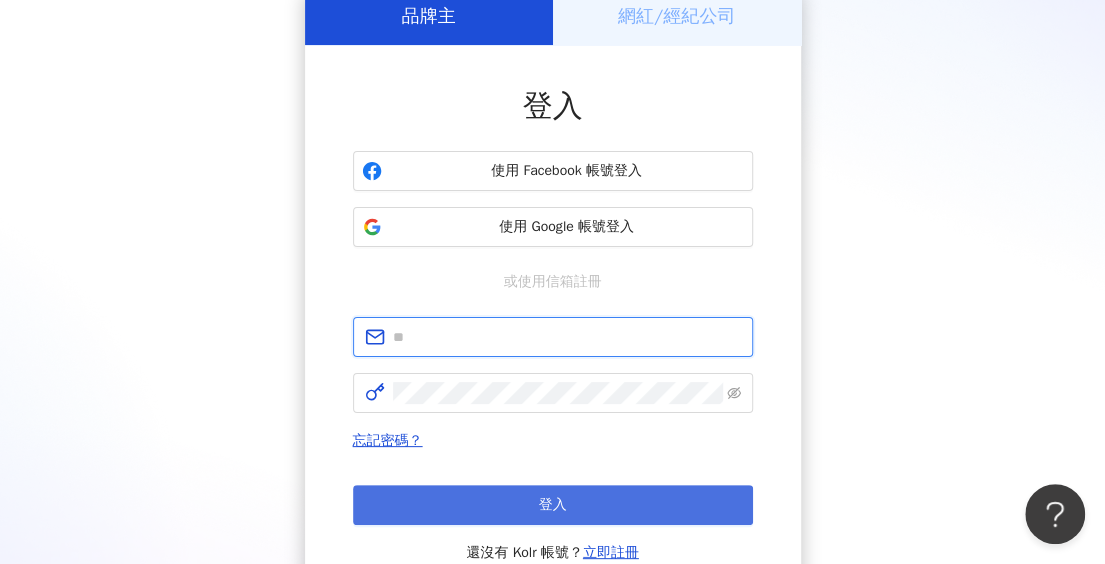 type on "**********" 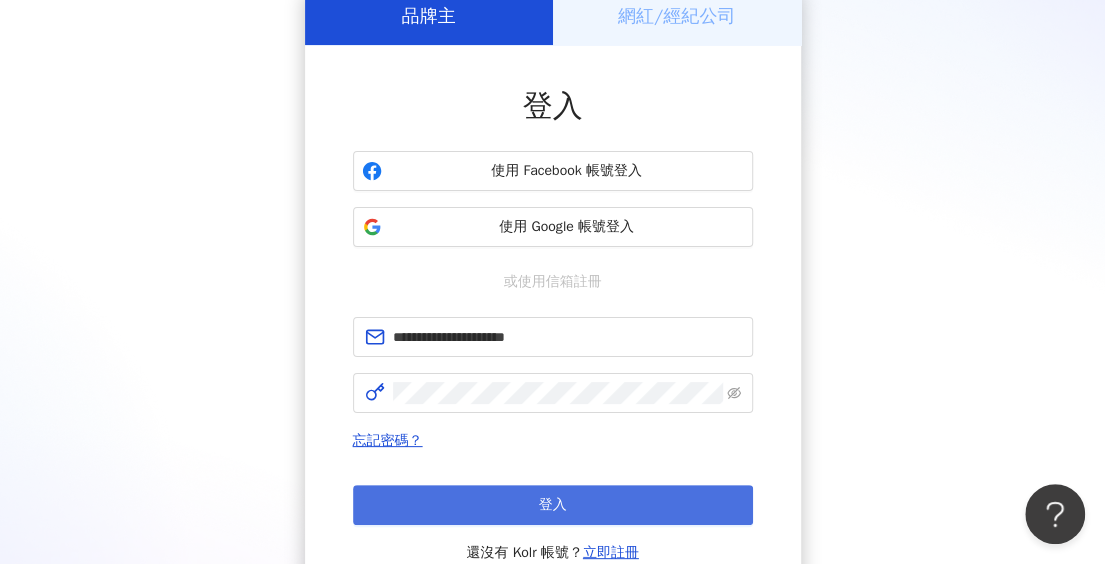 click on "登入" at bounding box center (553, 505) 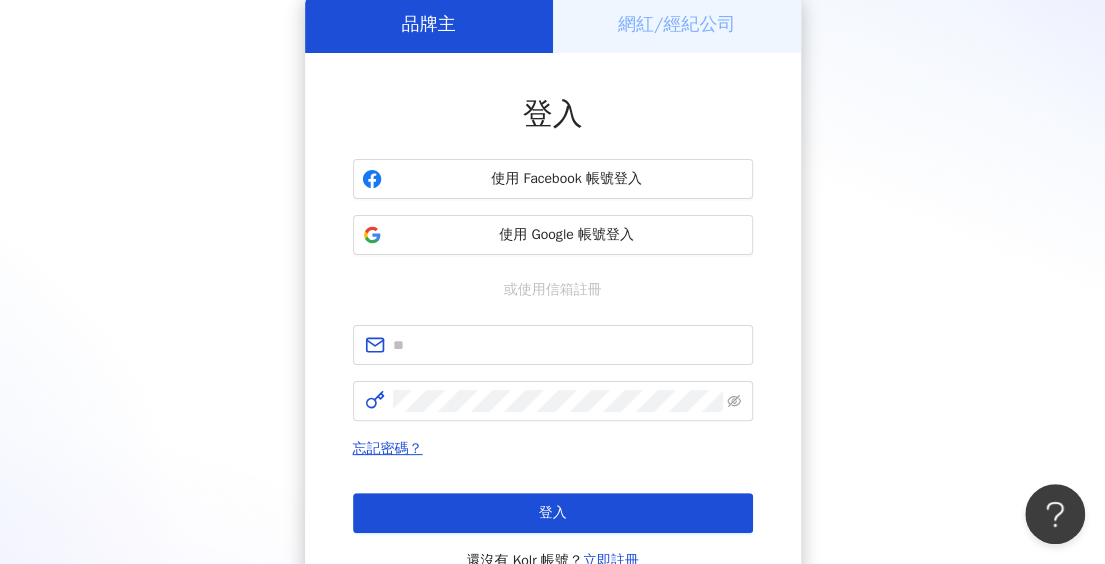 scroll, scrollTop: 100, scrollLeft: 0, axis: vertical 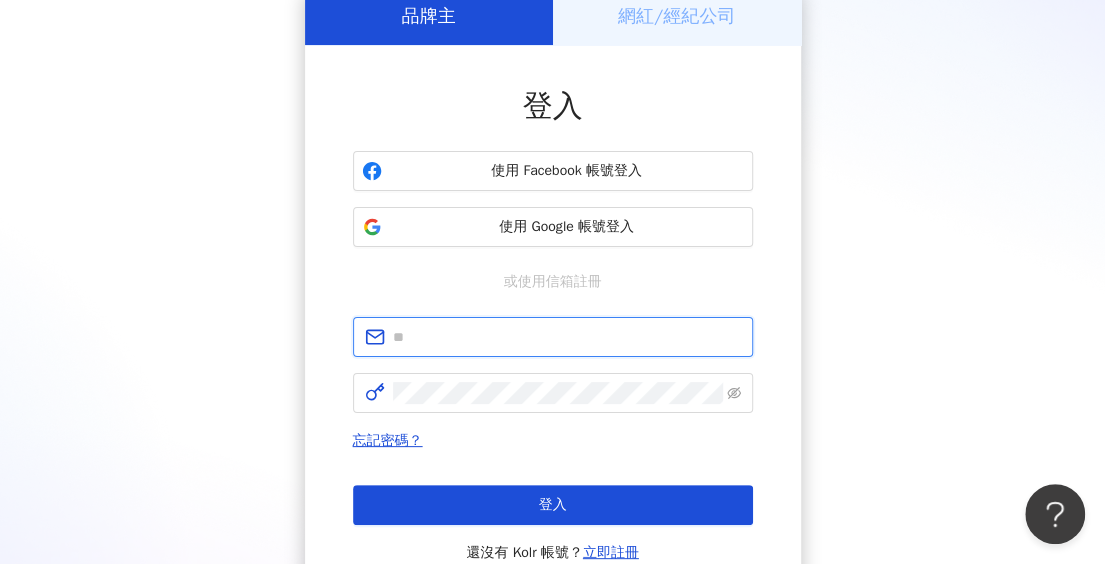 type on "**********" 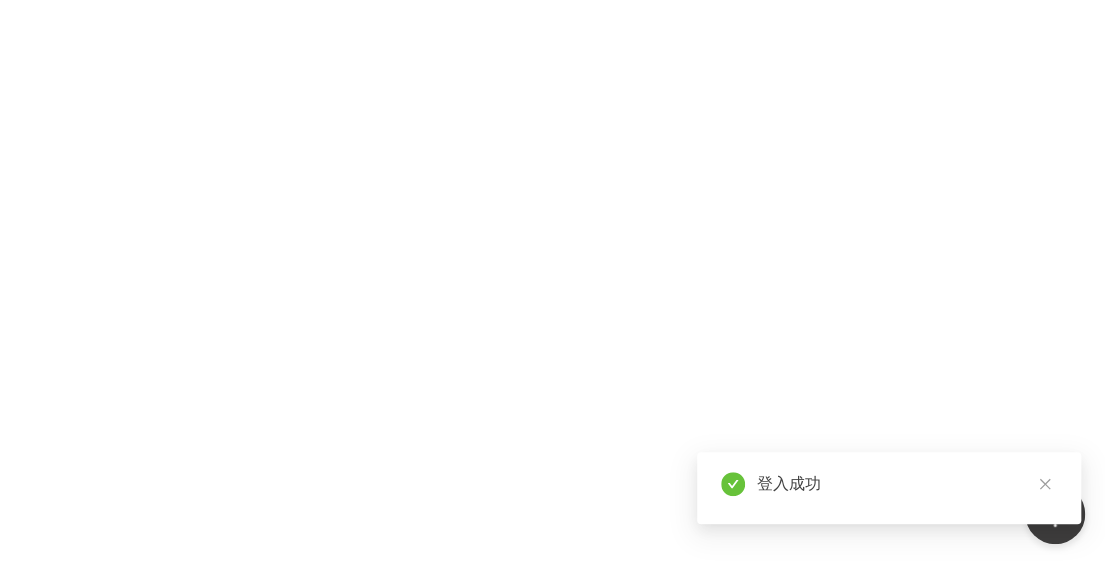 scroll, scrollTop: 0, scrollLeft: 0, axis: both 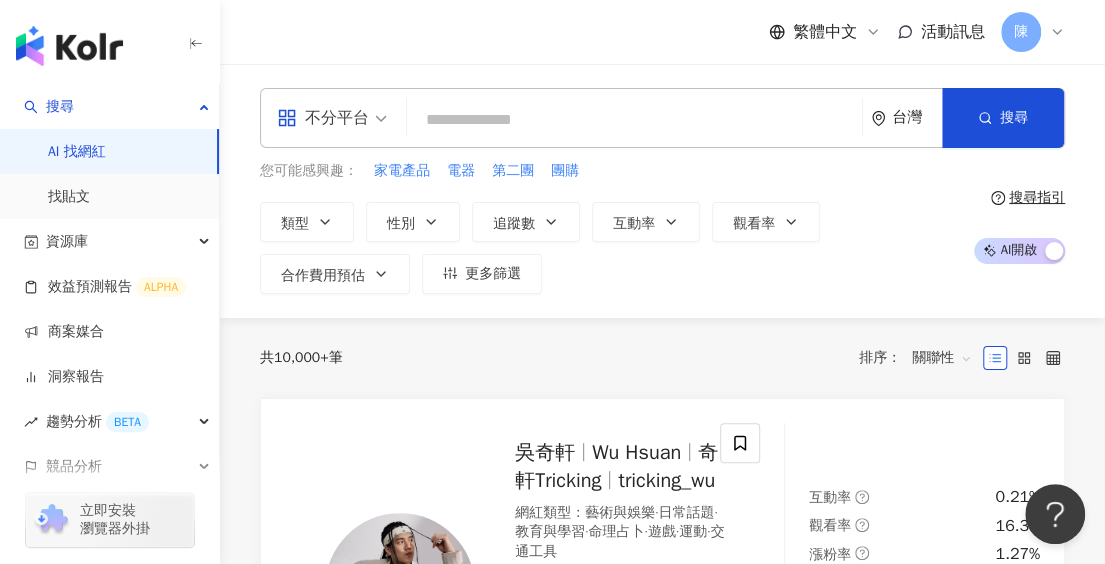 click at bounding box center (634, 120) 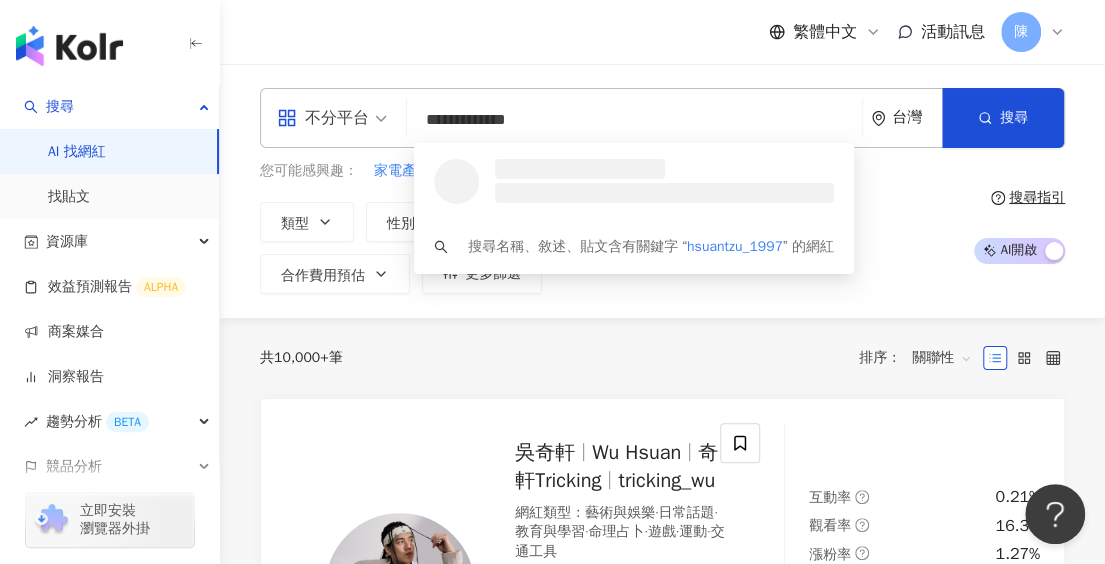 type on "**********" 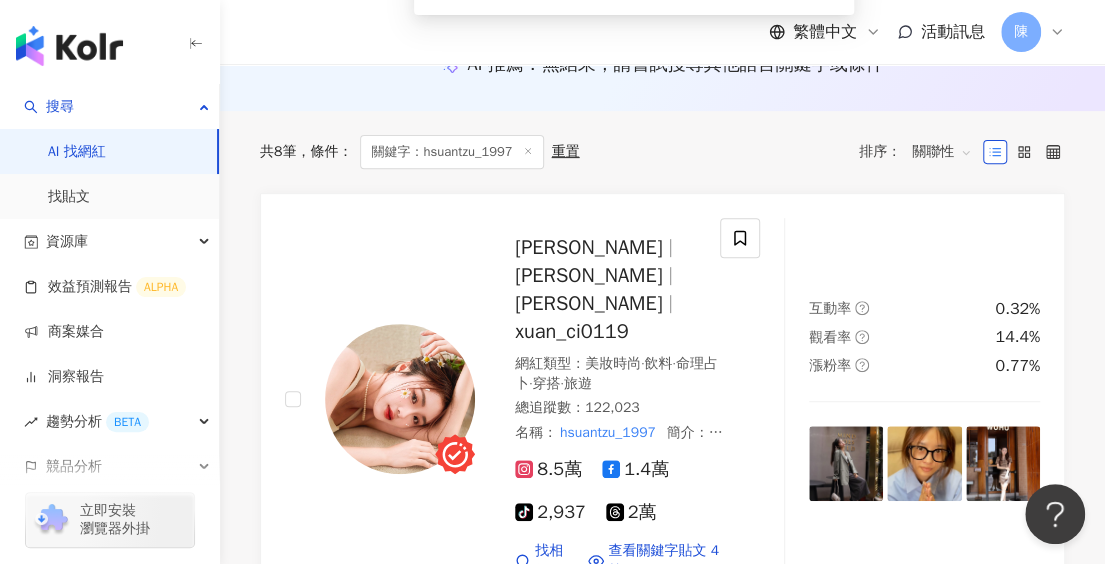 scroll, scrollTop: 300, scrollLeft: 0, axis: vertical 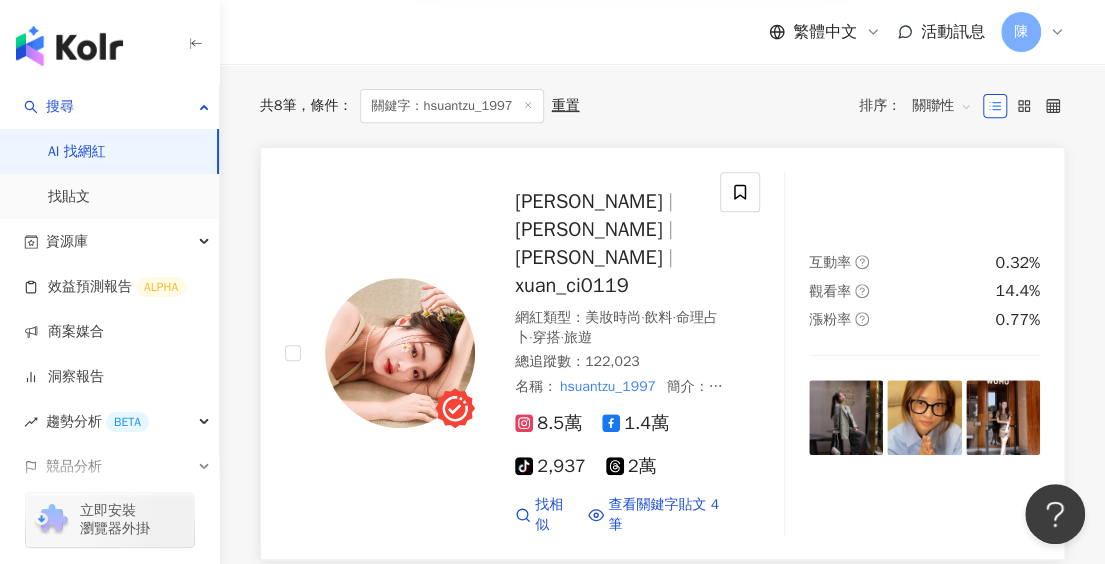 click on "[PERSON_NAME]" at bounding box center (588, 201) 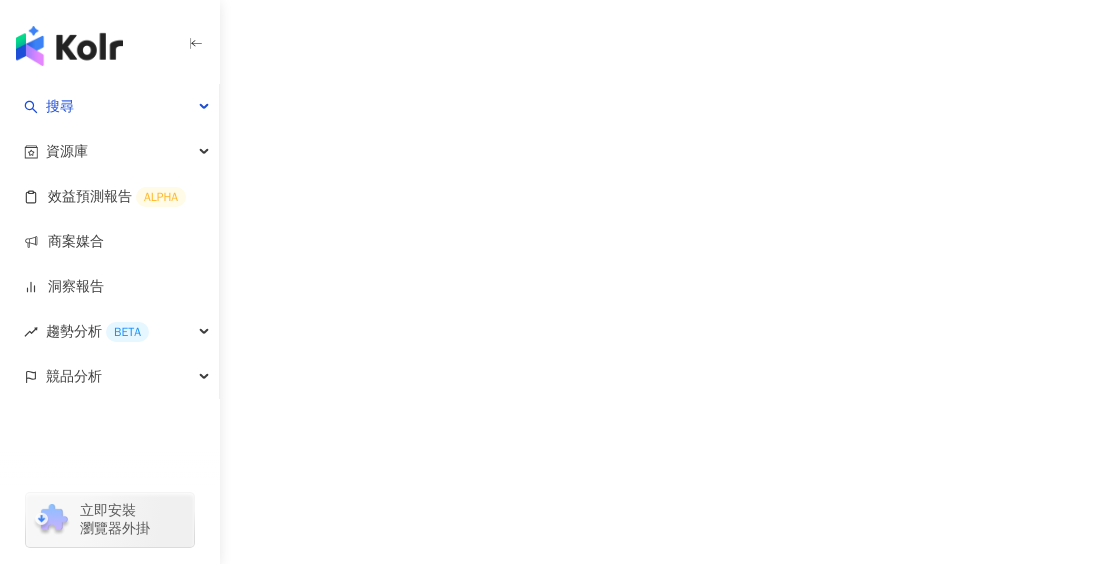 scroll, scrollTop: 0, scrollLeft: 0, axis: both 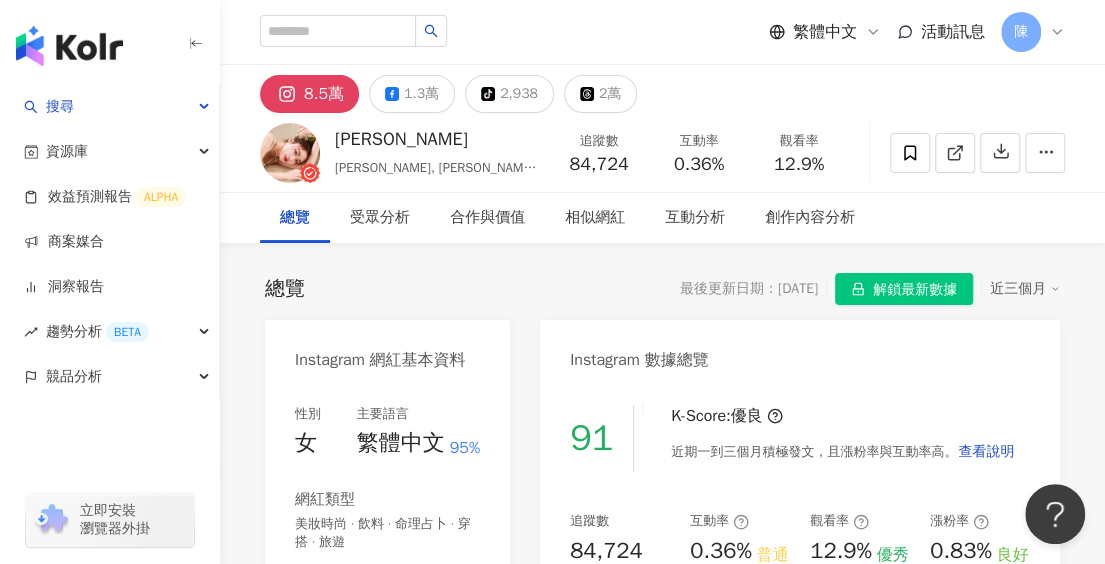 click on "總覽 最後更新日期：2025/7/21 解鎖最新數據 近三個月" at bounding box center [662, 289] 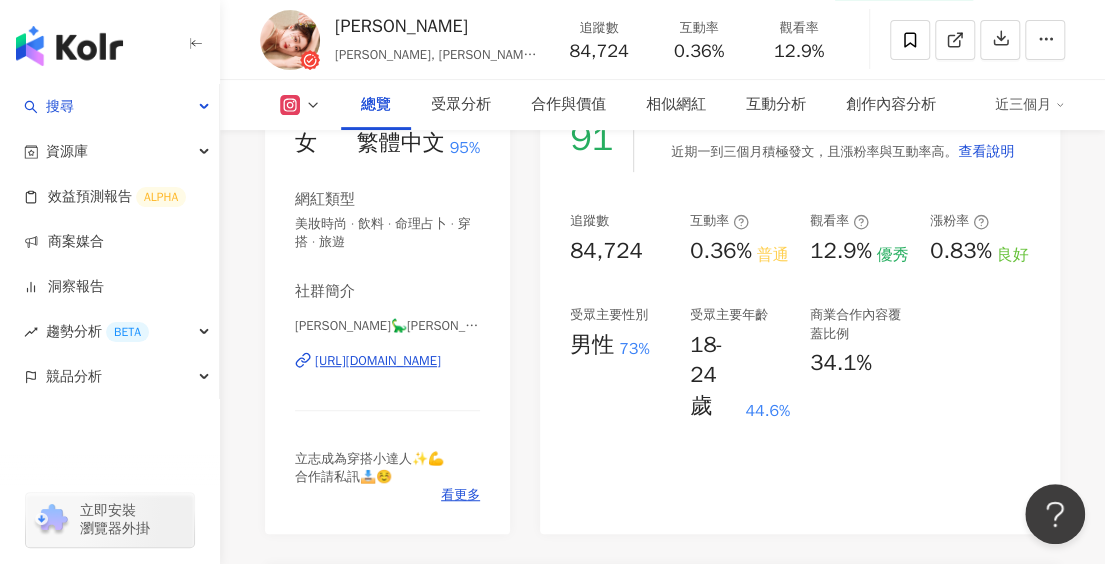 scroll, scrollTop: 100, scrollLeft: 0, axis: vertical 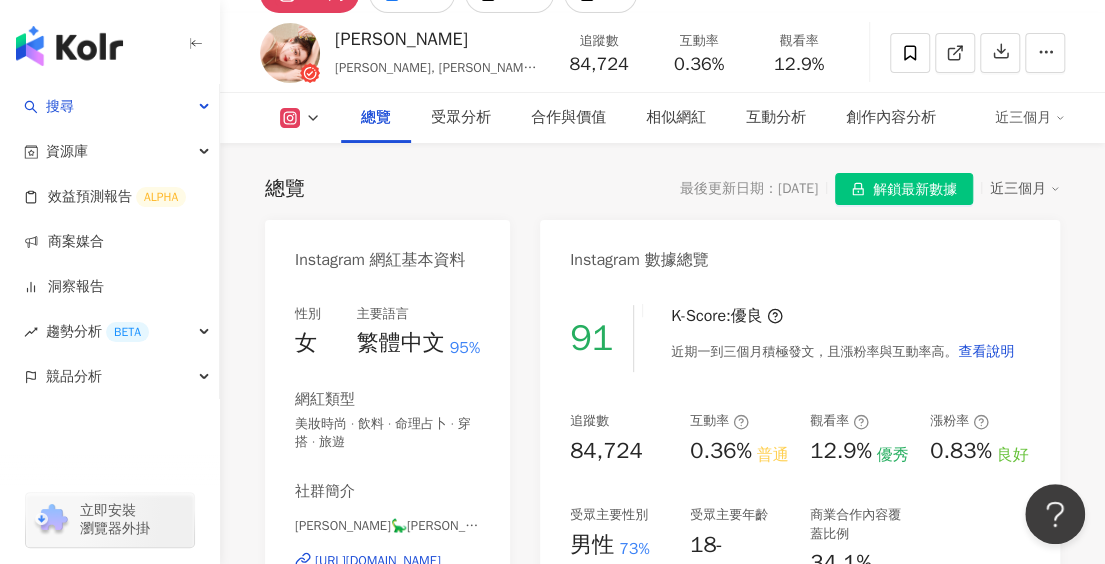 click on "解鎖最新數據" at bounding box center [915, 190] 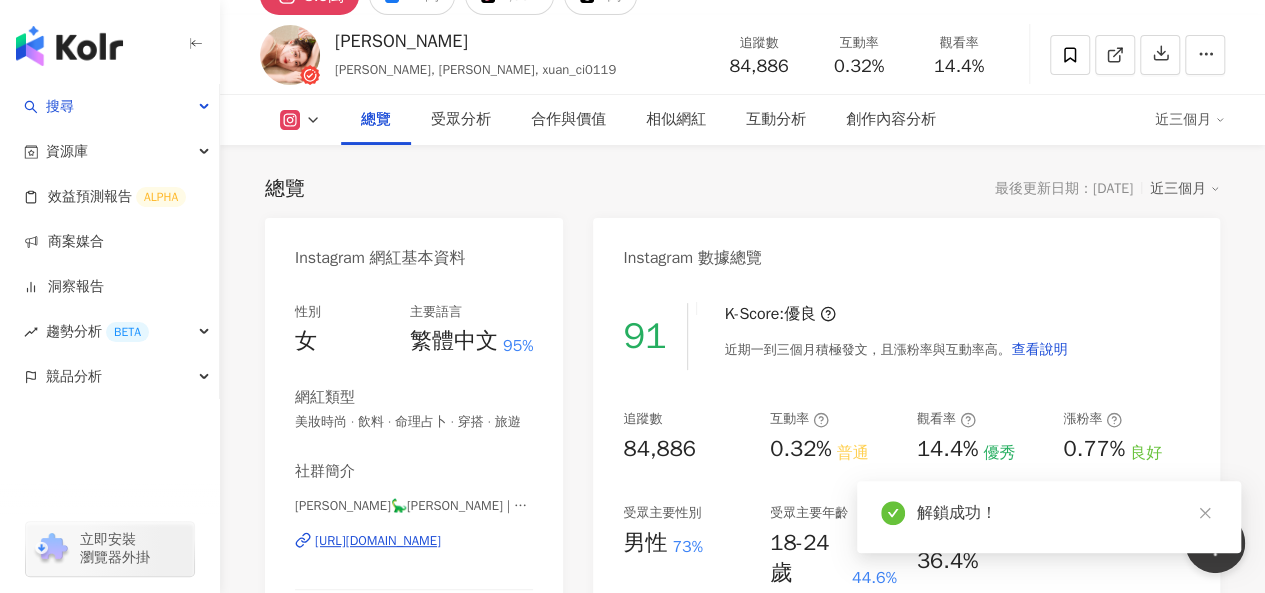 scroll, scrollTop: 70, scrollLeft: 0, axis: vertical 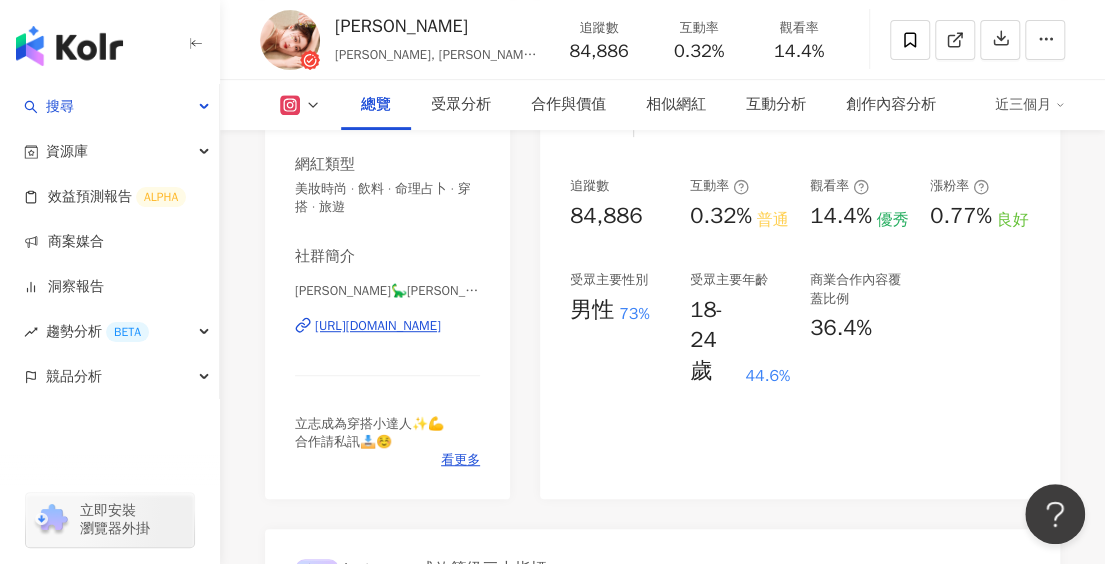 click on "Instagram 網紅基本資料 性別   女 主要語言   繁體中文 95% 網紅類型 美妝時尚 · 飲料 · 命理占卜 · 穿搭 · 旅遊 社群簡介 𝕁𝕖𝕟𝕟𝕪🦕阿慈 | hsuantzu_1997 https://www.instagram.com/hsuantzu_1997/ 立志成為穿搭小達人✨💪
合作請私訊📥☺️ 看更多 Instagram 數據總覽 91 K-Score :   優良 近期一到三個月積極發文，且漲粉率與互動率高。 查看說明 追蹤數   84,886 互動率   0.32% 普通 觀看率   14.4% 優秀 漲粉率   0.77% 良好 受眾主要性別   男性 73% 受眾主要年齡   18-24 歲 44.6% 商業合作內容覆蓋比例   36.4% AI Instagram 成效等級三大指標 互動率 0.32% 普通 同等級網紅的互動率中位數為  0.57% 觀看率 14.4% 優秀 同等級網紅的觀看率中位數為  1.03% 漲粉率 0.77% 良好 同等級網紅的漲粉率中位數為  -0.04% 成效等級 ： 優秀 良好 普通 不佳 Instagram 成長趨勢分析 追蹤數   84,886 漲粉數   650 漲粉率   0.77%" at bounding box center (662, 884) 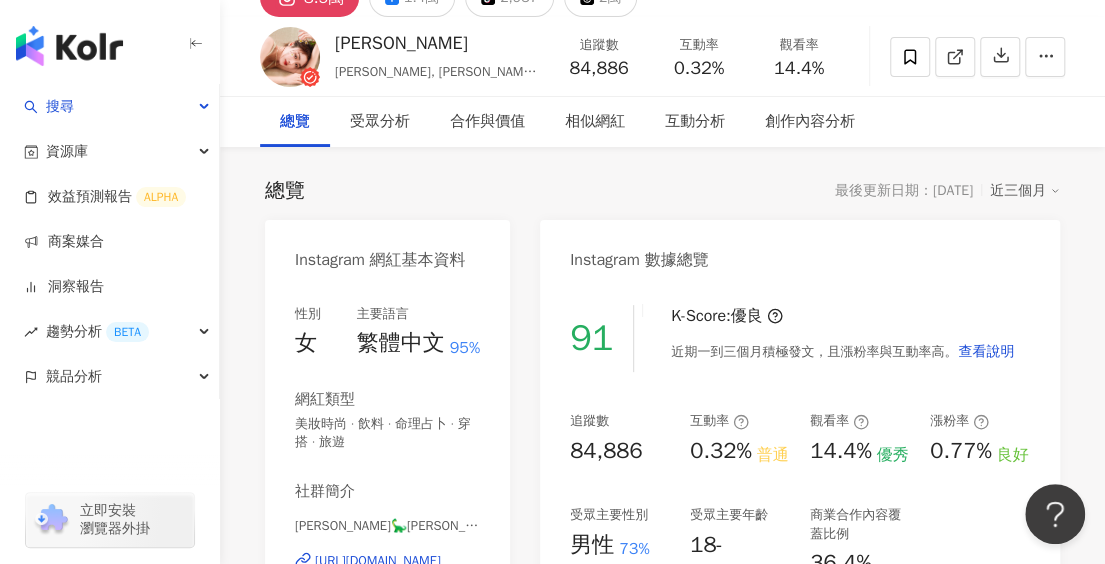 scroll, scrollTop: 0, scrollLeft: 0, axis: both 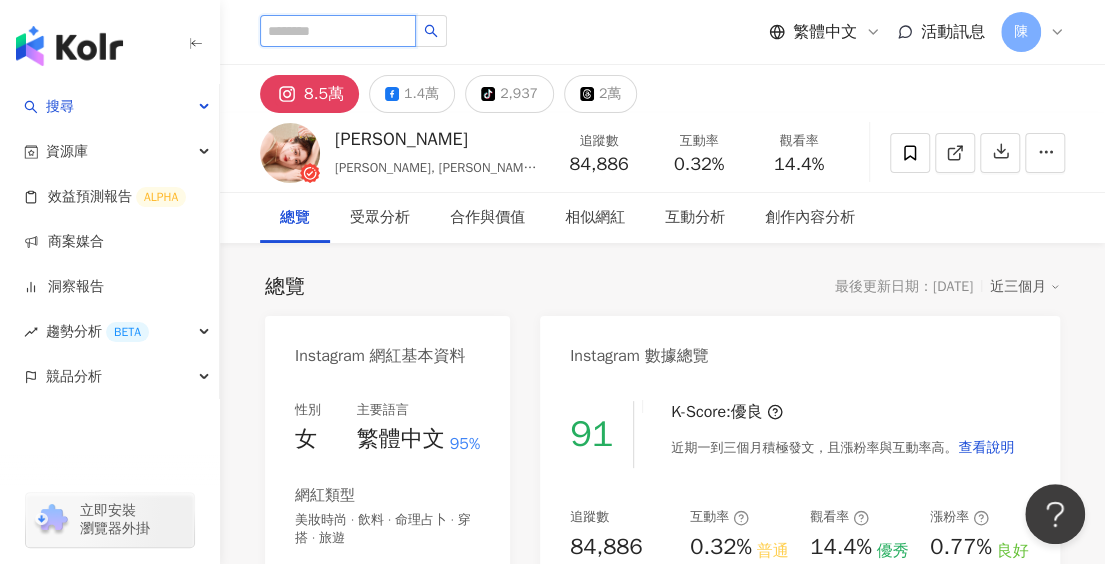 click at bounding box center (338, 31) 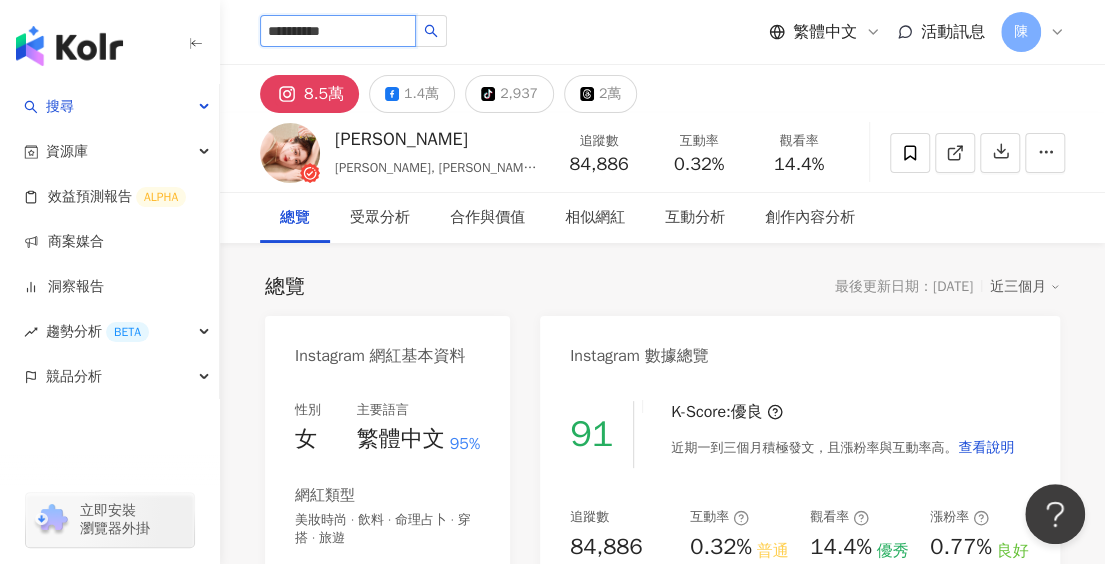 type on "**********" 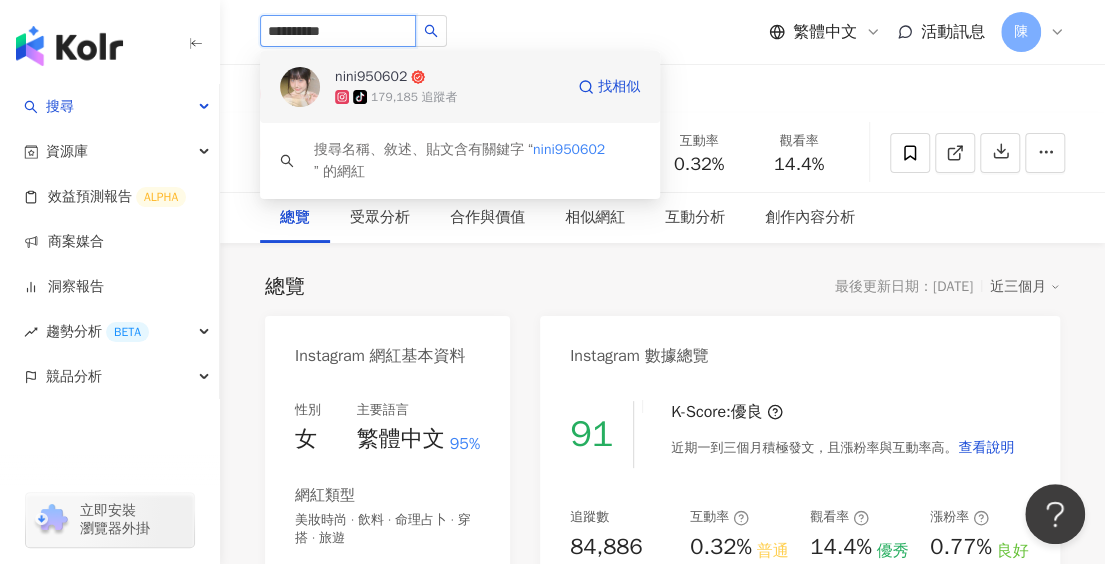 click at bounding box center [300, 87] 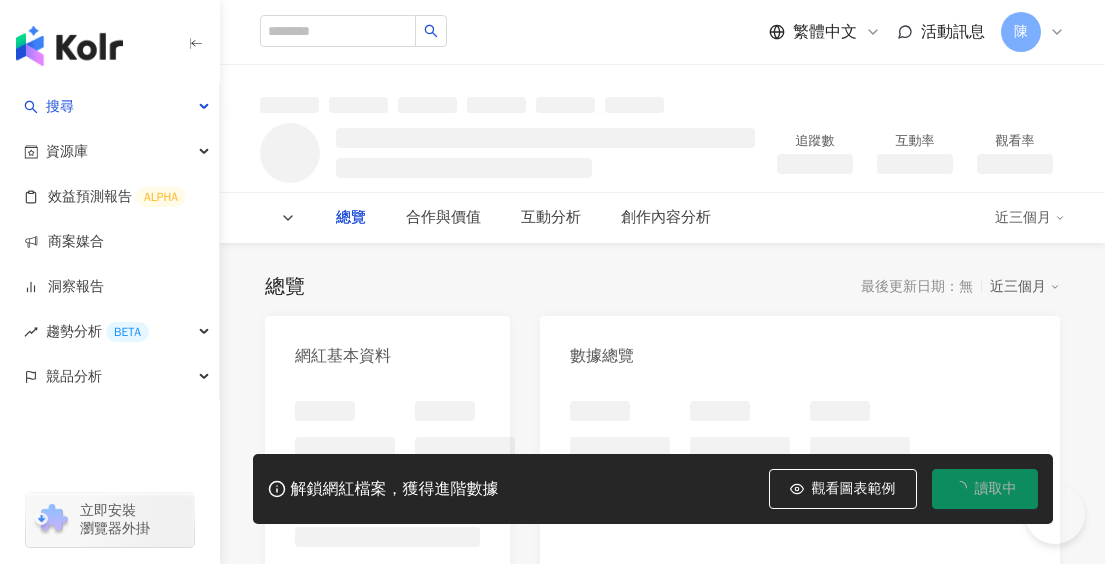 scroll, scrollTop: 0, scrollLeft: 0, axis: both 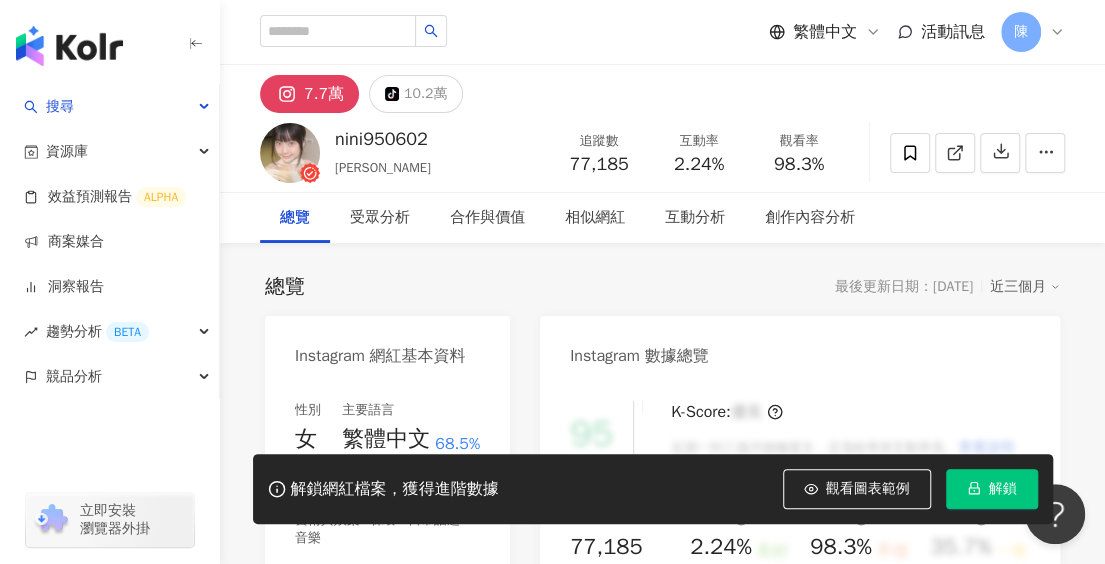 click 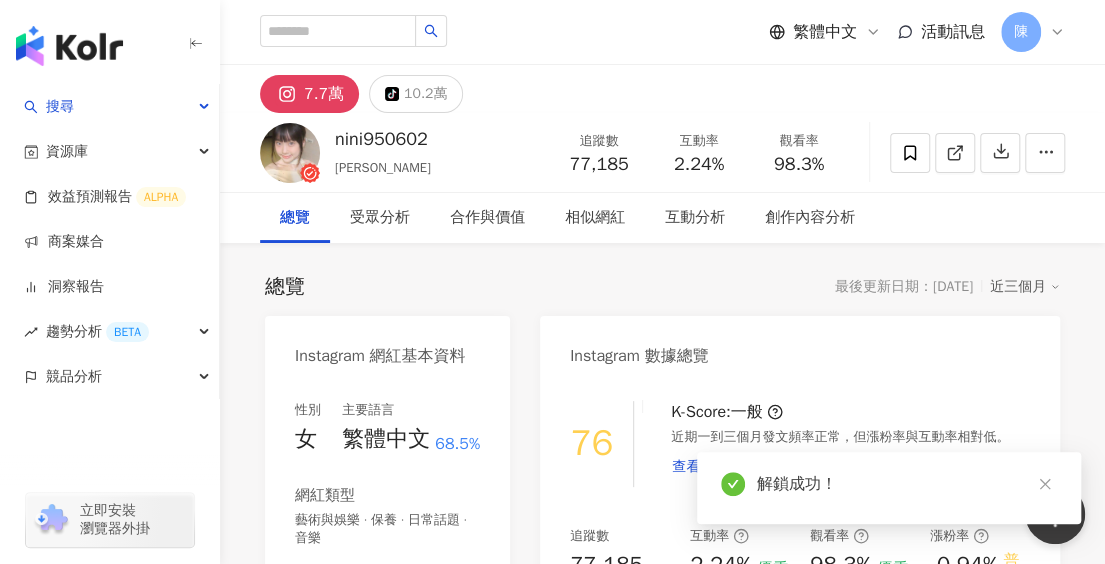 click on "總覽 最後更新日期：2025/7/15 近三個月" at bounding box center [662, 287] 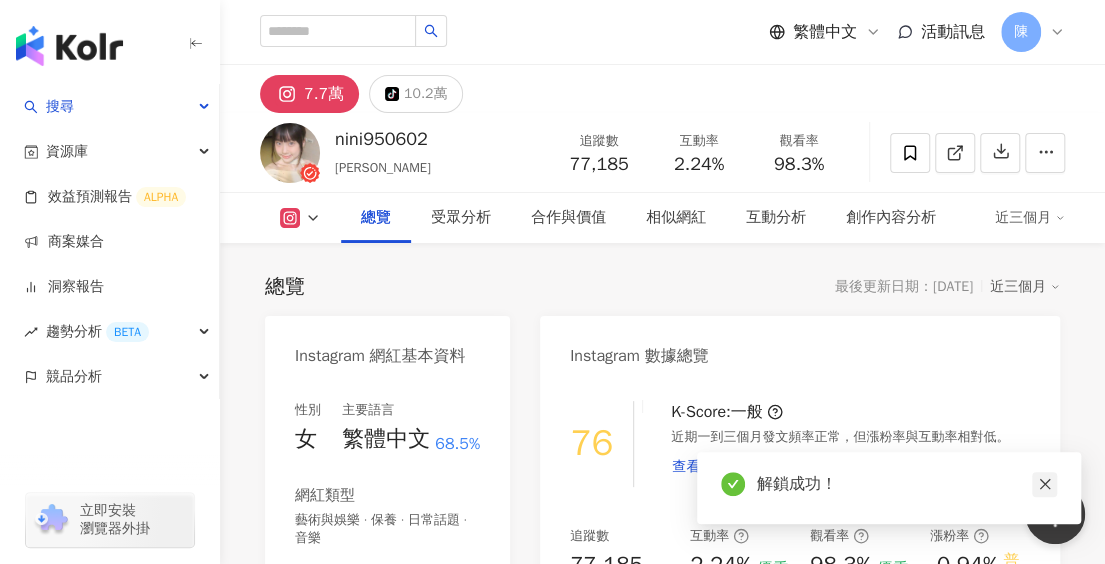 scroll, scrollTop: 100, scrollLeft: 0, axis: vertical 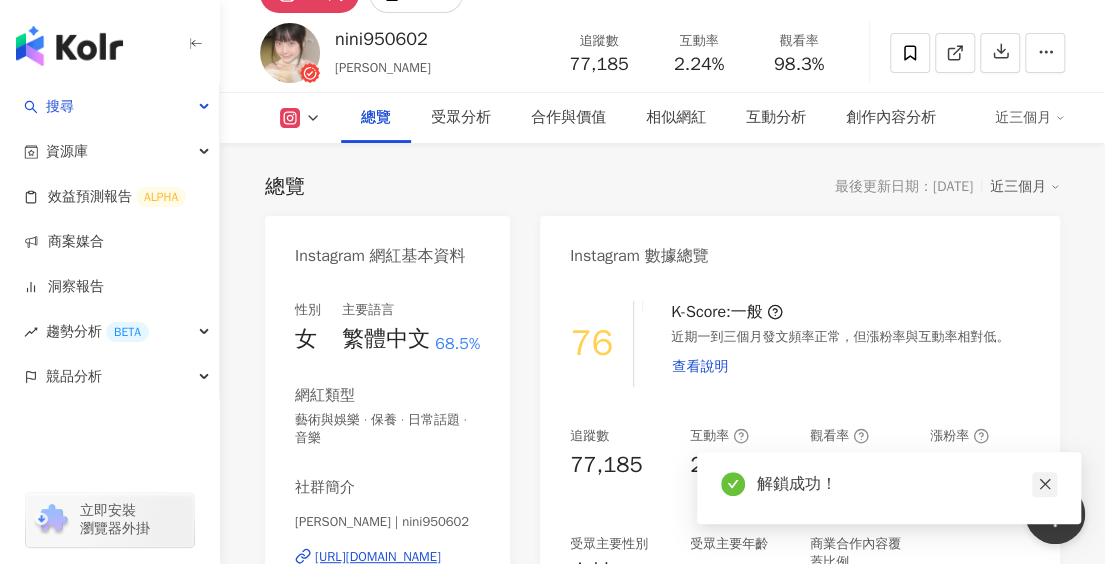click 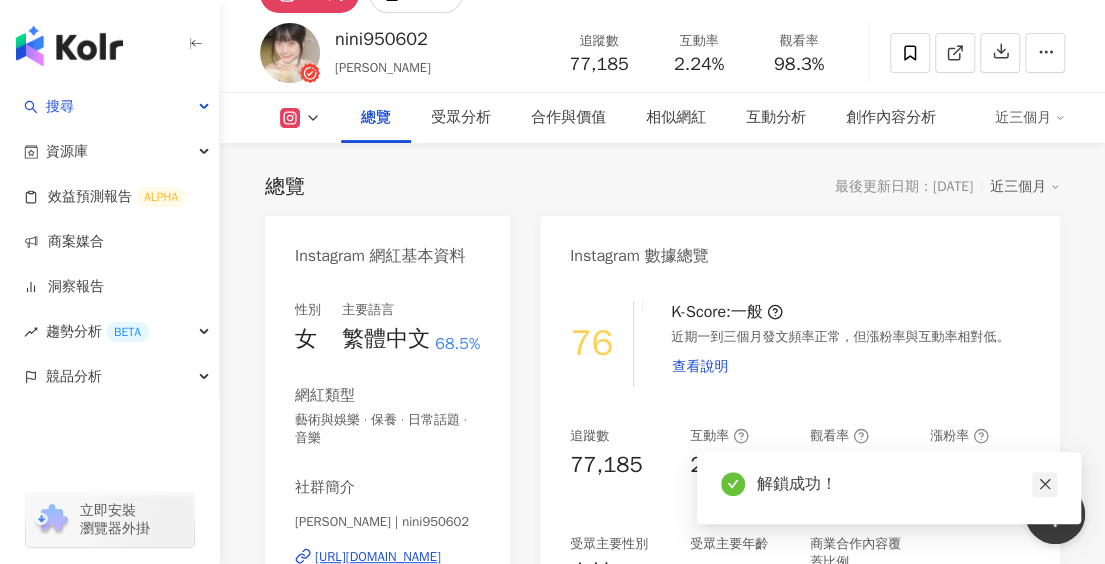 click 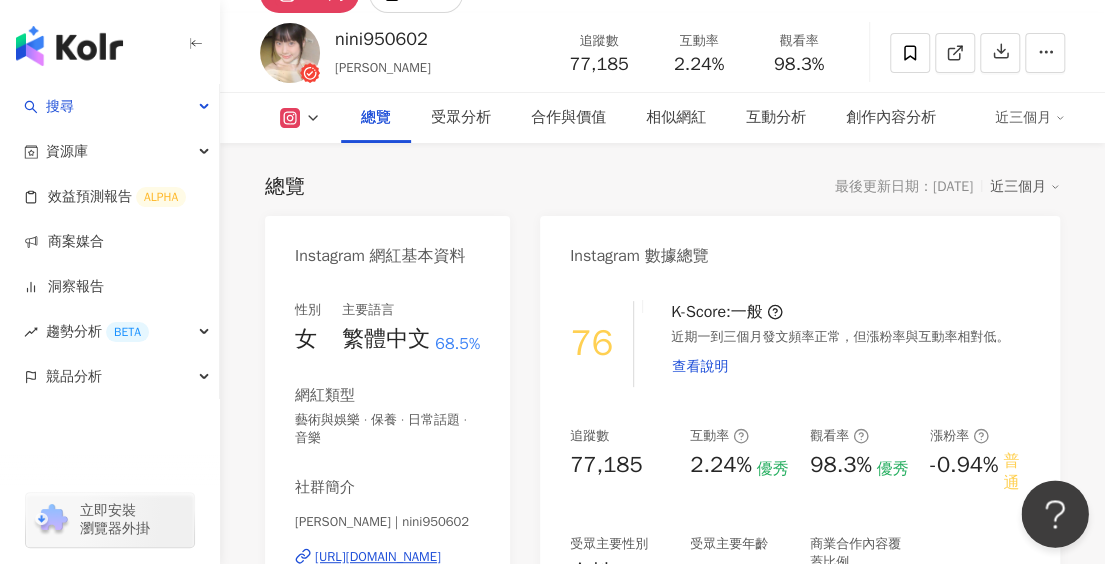 click at bounding box center (1051, 510) 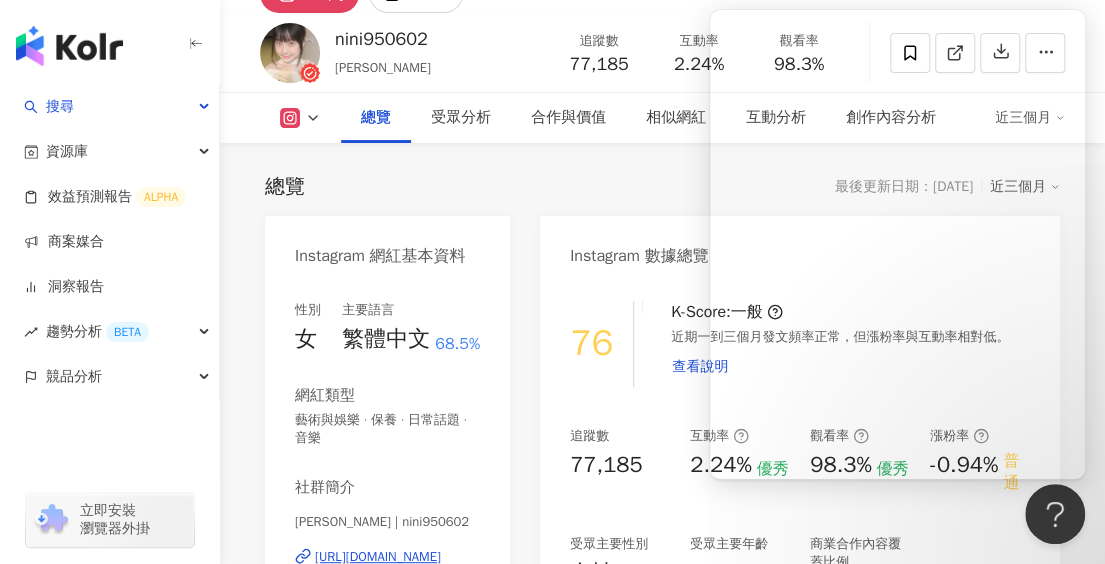 click on "總覽 最後更新日期：2025/7/15 近三個月 Instagram 網紅基本資料 性別   女 主要語言   繁體中文 68.5% 網紅類型 藝術與娛樂 · 保養 · 日常話題 · 音樂 社群簡介 妮Ni | nini950602 https://www.instagram.com/nini950602/ 🪽˗ˏˋ♡ˎˊ˗
代言/合作邀約 請email
📨𝐮𝐧𝐮𝐧𝟎𝟖𝟐𝟓@𝐠𝐦𝐚𝐢𝐥.𝐜𝐨𝐦 Instagram 數據總覽 76 K-Score :   一般 近期一到三個月發文頻率正常，但漲粉率與互動率相對低。 查看說明 追蹤數   77,185 互動率   2.24% 優秀 觀看率   98.3% 優秀 漲粉率   -0.94% 普通 受眾主要性別   女性 80.7% 受眾主要年齡   18-24 歲 53.3% 商業合作內容覆蓋比例   28.6% AI Instagram 成效等級三大指標 互動率 2.24% 優秀 同等級網紅的互動率中位數為  0.57% 觀看率 98.3% 優秀 同等級網紅的觀看率中位數為  1.03% 漲粉率 -0.94% 普通 同等級網紅的漲粉率中位數為  -0.04% 成效等級 ： 優秀 良好 普通 不佳" at bounding box center [662, 4059] 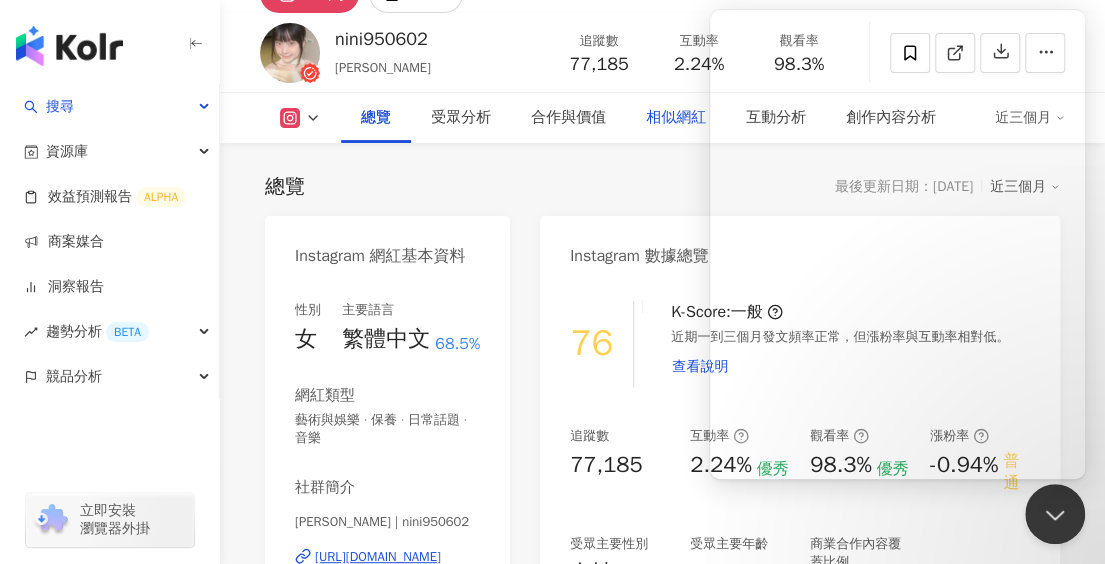 click on "總覽 最後更新日期：2025/7/15 近三個月 Instagram 網紅基本資料 性別   女 主要語言   繁體中文 68.5% 網紅類型 藝術與娛樂 · 保養 · 日常話題 · 音樂 社群簡介 妮Ni | nini950602 https://www.instagram.com/nini950602/ 🪽˗ˏˋ♡ˎˊ˗
代言/合作邀約 請email
📨𝐮𝐧𝐮𝐧𝟎𝟖𝟐𝟓@𝐠𝐦𝐚𝐢𝐥.𝐜𝐨𝐦 Instagram 數據總覽 76 K-Score :   一般 近期一到三個月發文頻率正常，但漲粉率與互動率相對低。 查看說明 追蹤數   77,185 互動率   2.24% 優秀 觀看率   98.3% 優秀 漲粉率   -0.94% 普通 受眾主要性別   女性 80.7% 受眾主要年齡   18-24 歲 53.3% 商業合作內容覆蓋比例   28.6% AI Instagram 成效等級三大指標 互動率 2.24% 優秀 同等級網紅的互動率中位數為  0.57% 觀看率 98.3% 優秀 同等級網紅的觀看率中位數為  1.03% 漲粉率 -0.94% 普通 同等級網紅的漲粉率中位數為  -0.04% 成效等級 ： 優秀 良好 普通 不佳" at bounding box center (662, 1093) 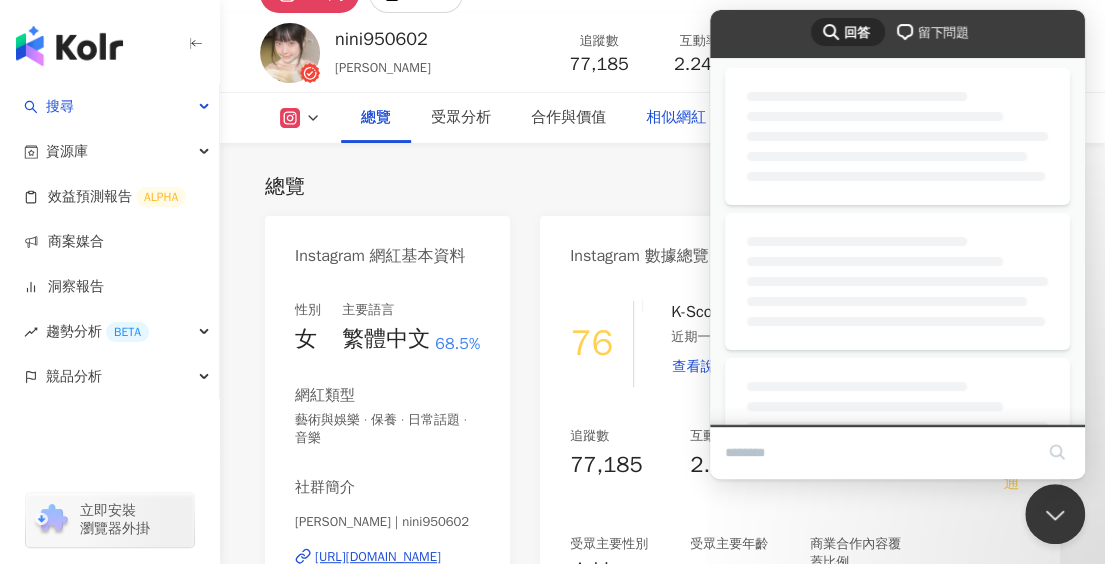 scroll, scrollTop: 0, scrollLeft: 0, axis: both 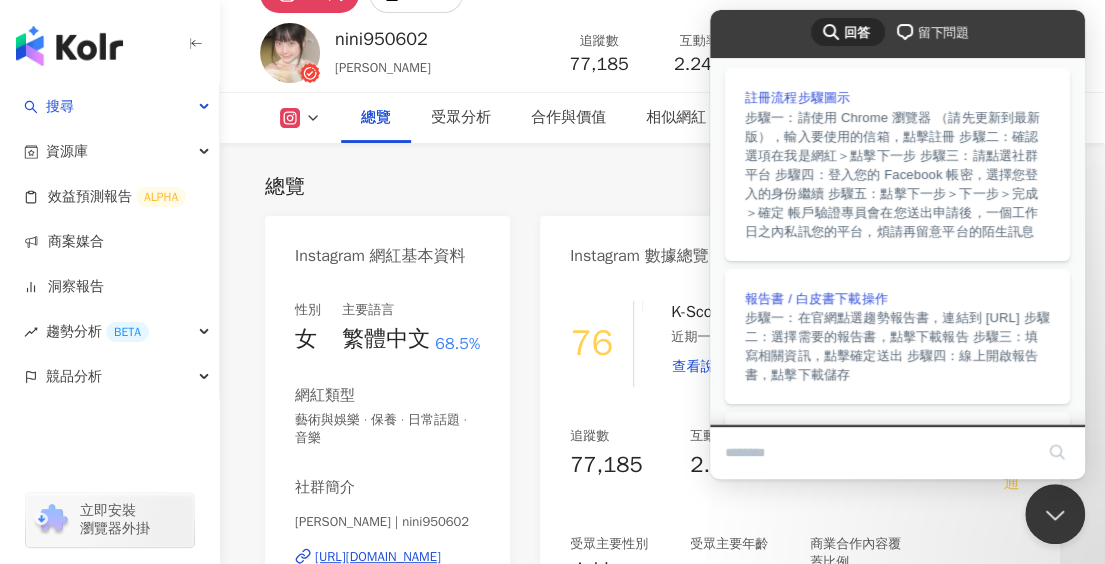 click on "總覽 最後更新日期：2025/7/15 近三個月 Instagram 網紅基本資料 性別   女 主要語言   繁體中文 68.5% 網紅類型 藝術與娛樂 · 保養 · 日常話題 · 音樂 社群簡介 妮Ni | nini950602 https://www.instagram.com/nini950602/ 🪽˗ˏˋ♡ˎˊ˗
代言/合作邀約 請email
📨𝐮𝐧𝐮𝐧𝟎𝟖𝟐𝟓@𝐠𝐦𝐚𝐢𝐥.𝐜𝐨𝐦 Instagram 數據總覽 76 K-Score :   一般 近期一到三個月發文頻率正常，但漲粉率與互動率相對低。 查看說明 追蹤數   77,185 互動率   2.24% 優秀 觀看率   98.3% 優秀 漲粉率   -0.94% 普通 受眾主要性別   女性 80.7% 受眾主要年齡   18-24 歲 53.3% 商業合作內容覆蓋比例   28.6% AI Instagram 成效等級三大指標 互動率 2.24% 優秀 同等級網紅的互動率中位數為  0.57% 觀看率 98.3% 優秀 同等級網紅的觀看率中位數為  1.03% 漲粉率 -0.94% 普通 同等級網紅的漲粉率中位數為  -0.04% 成效等級 ： 優秀 良好 普通 不佳" at bounding box center (662, 4059) 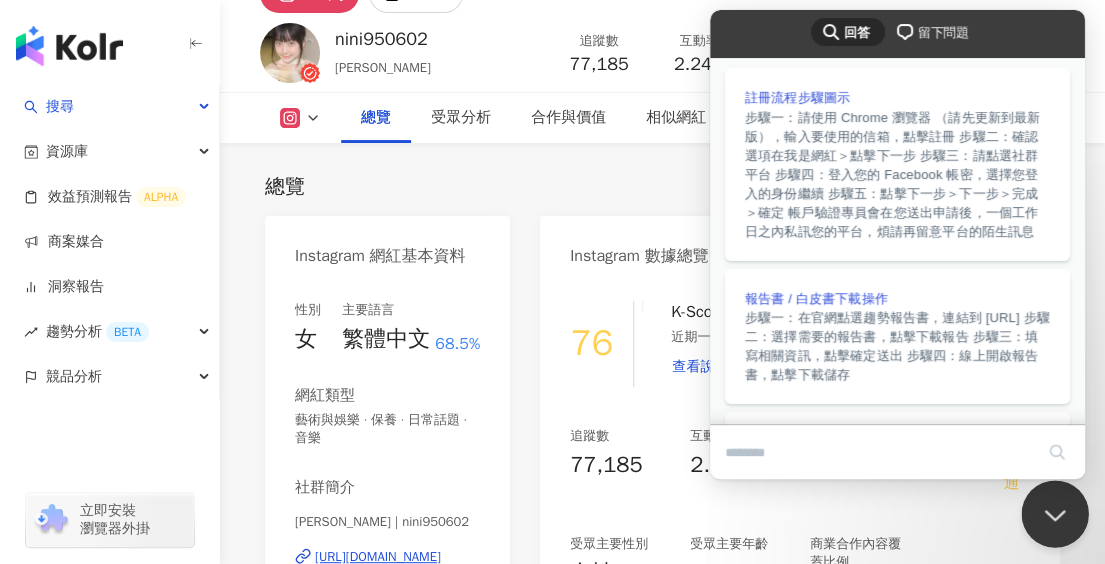 click at bounding box center [1051, 510] 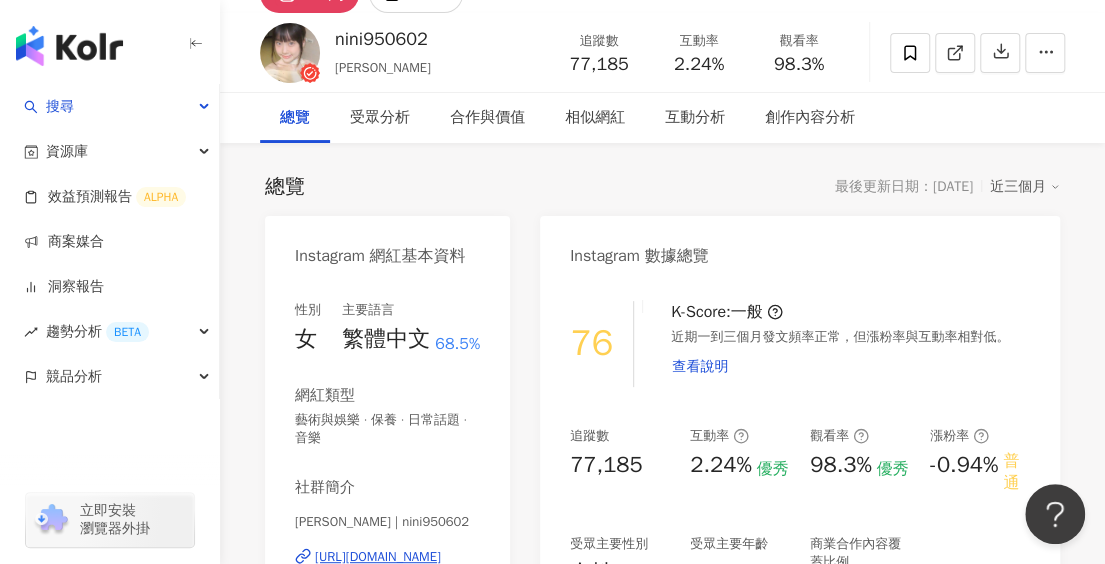 scroll, scrollTop: 0, scrollLeft: 0, axis: both 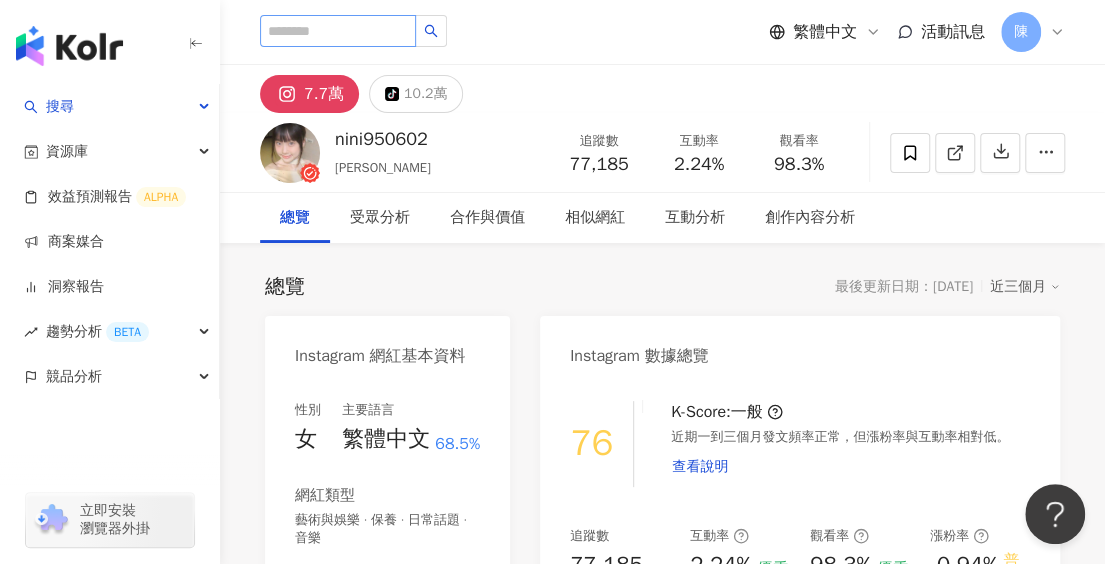 click on "繁體中文 活動訊息 陳" at bounding box center (662, 32) 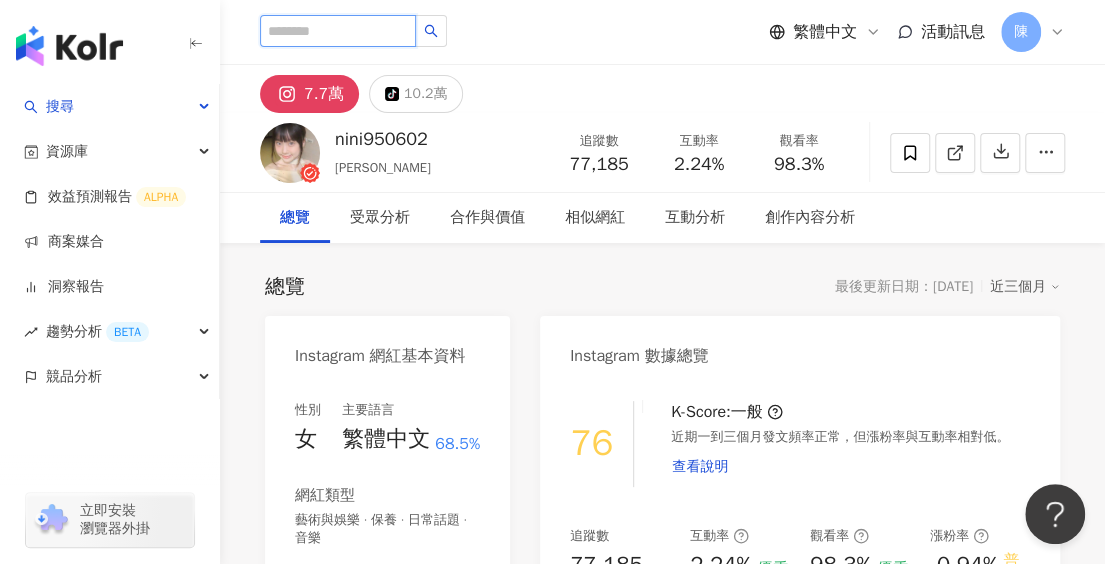 click at bounding box center (338, 31) 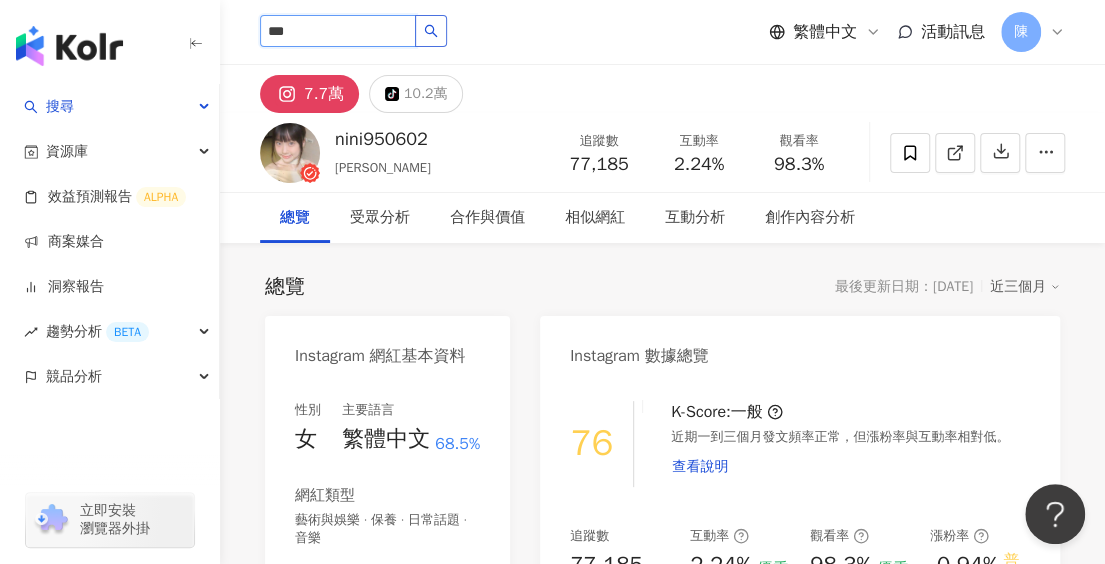 click 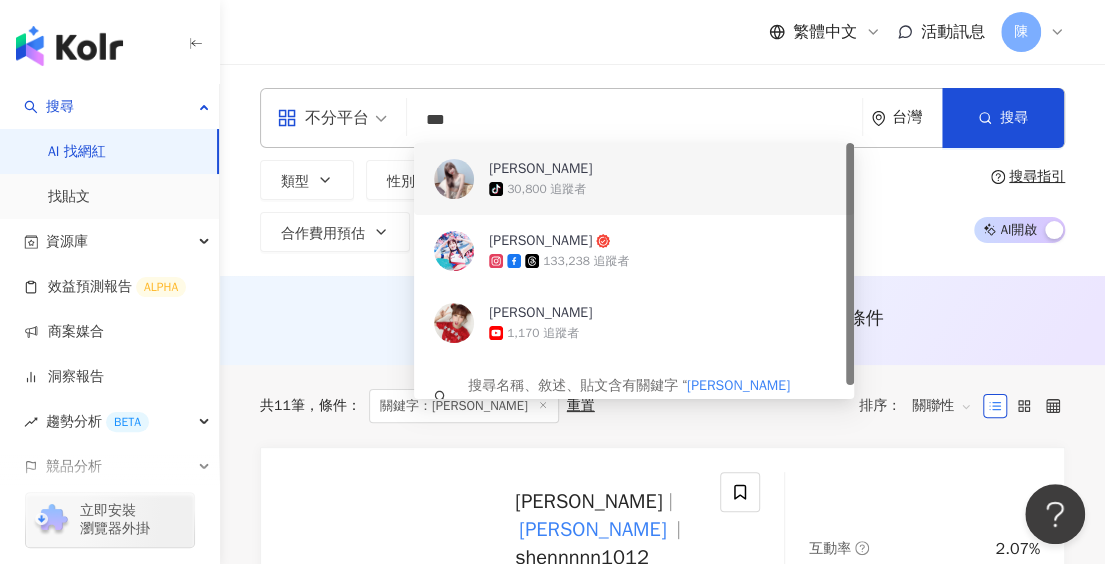 scroll, scrollTop: 14, scrollLeft: 0, axis: vertical 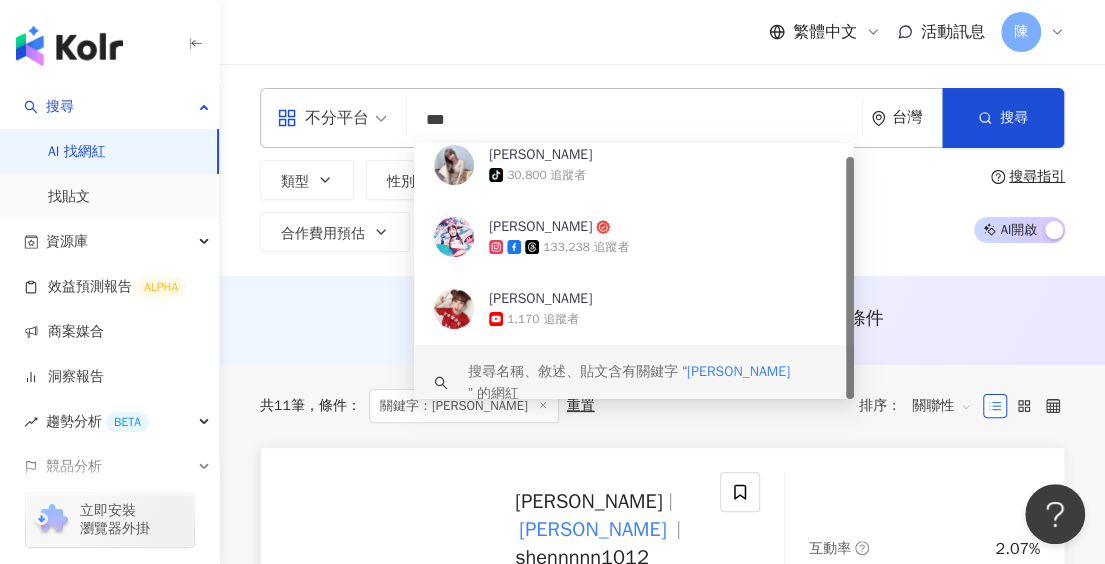 click on "張心璇" at bounding box center [592, 529] 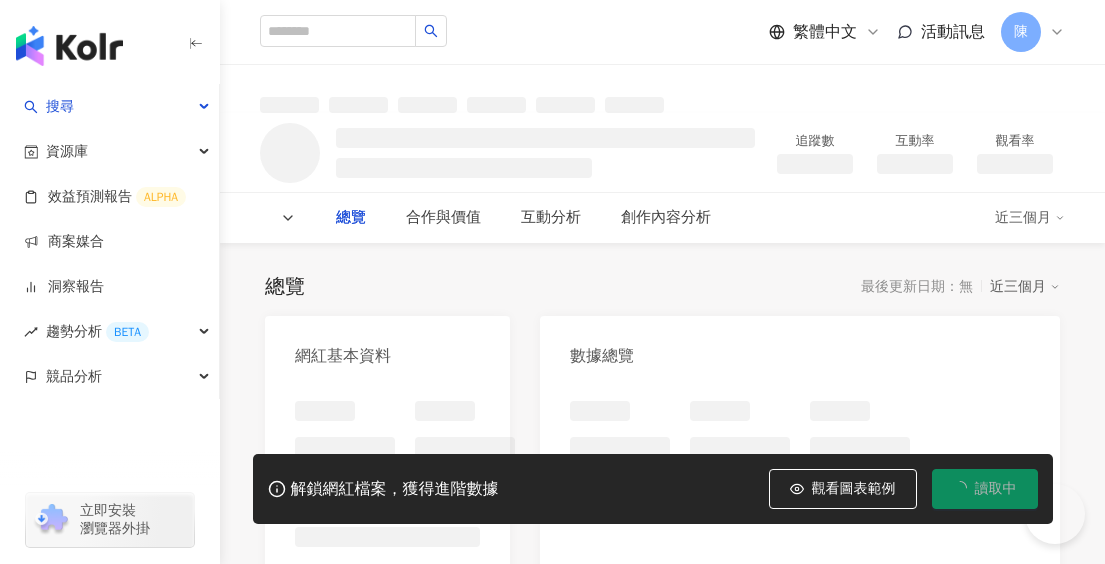 scroll, scrollTop: 0, scrollLeft: 0, axis: both 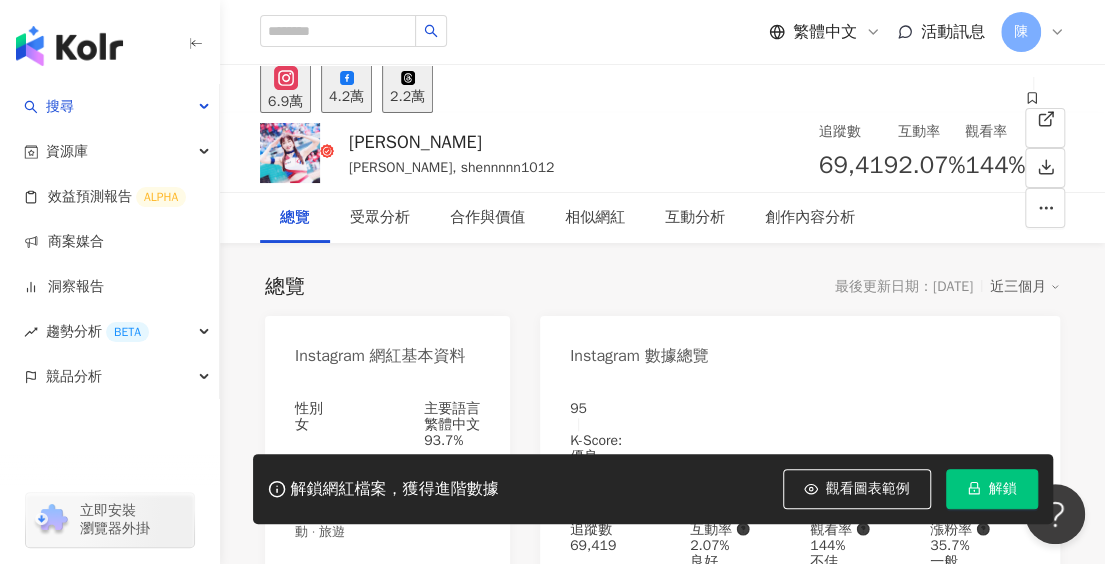 click on "解鎖" at bounding box center [1003, 489] 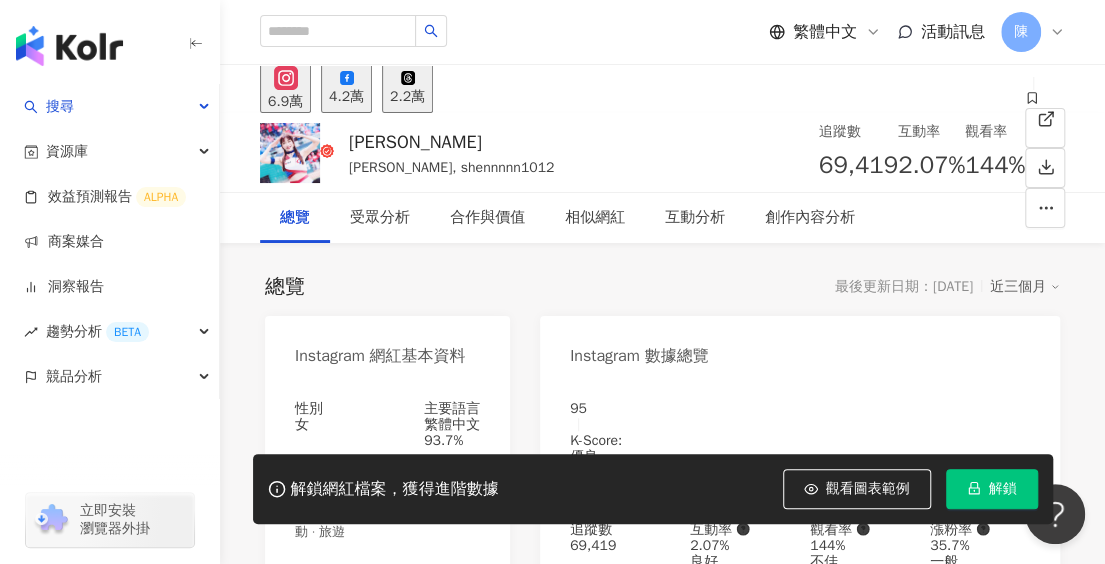 click on "解鎖" at bounding box center (1003, 489) 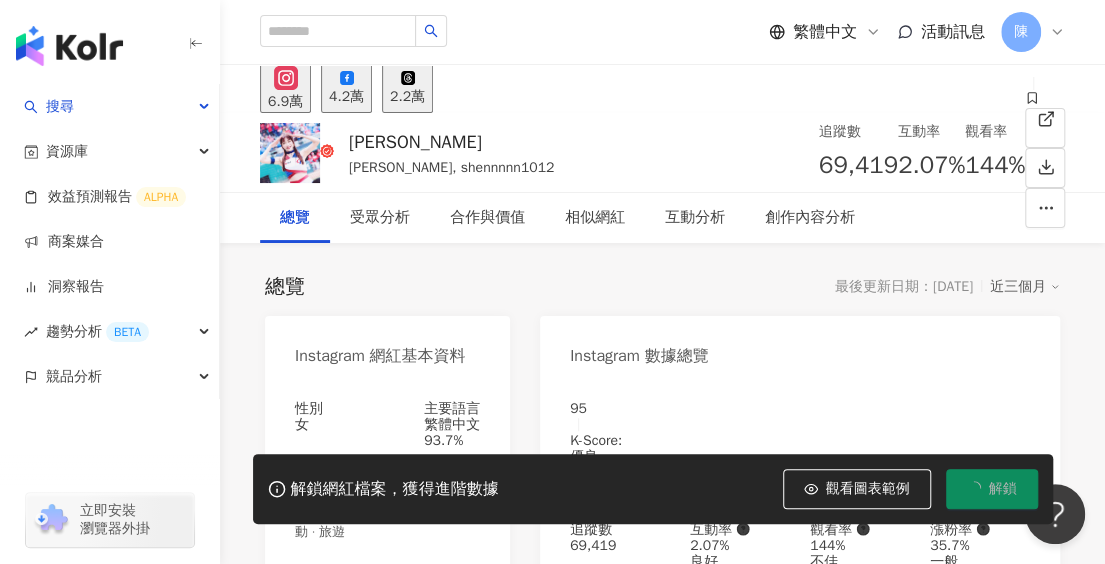 click on "總覽 最後更新日期：2025/7/20 近三個月" at bounding box center [662, 287] 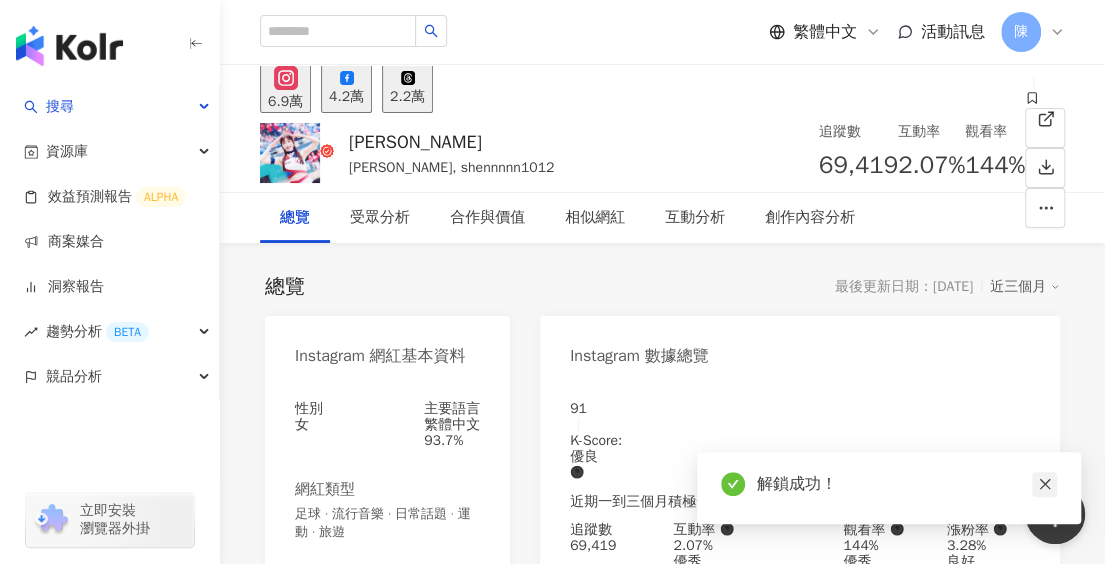 click 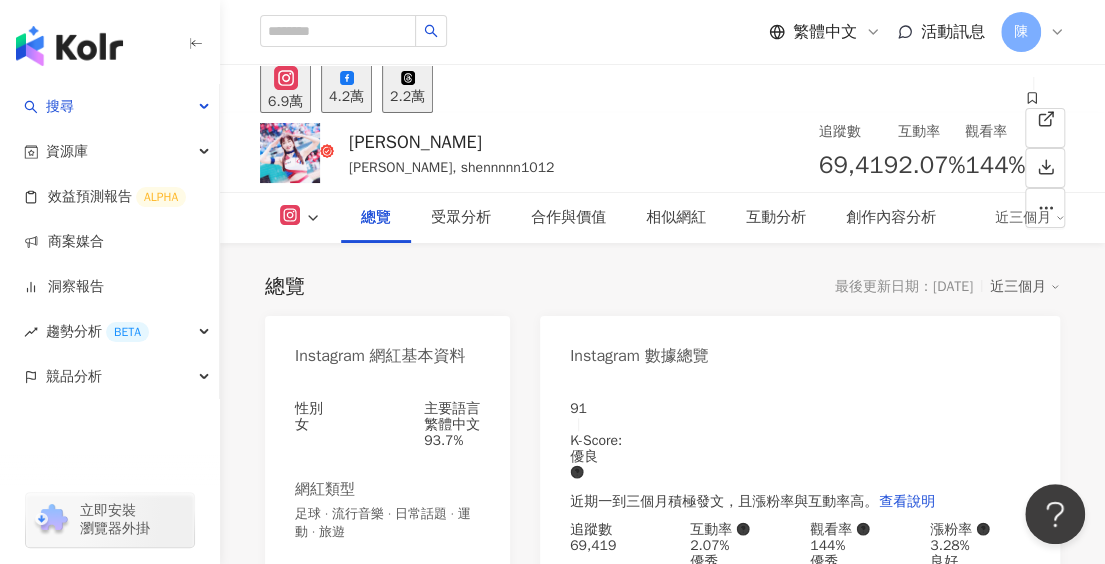 scroll, scrollTop: 100, scrollLeft: 0, axis: vertical 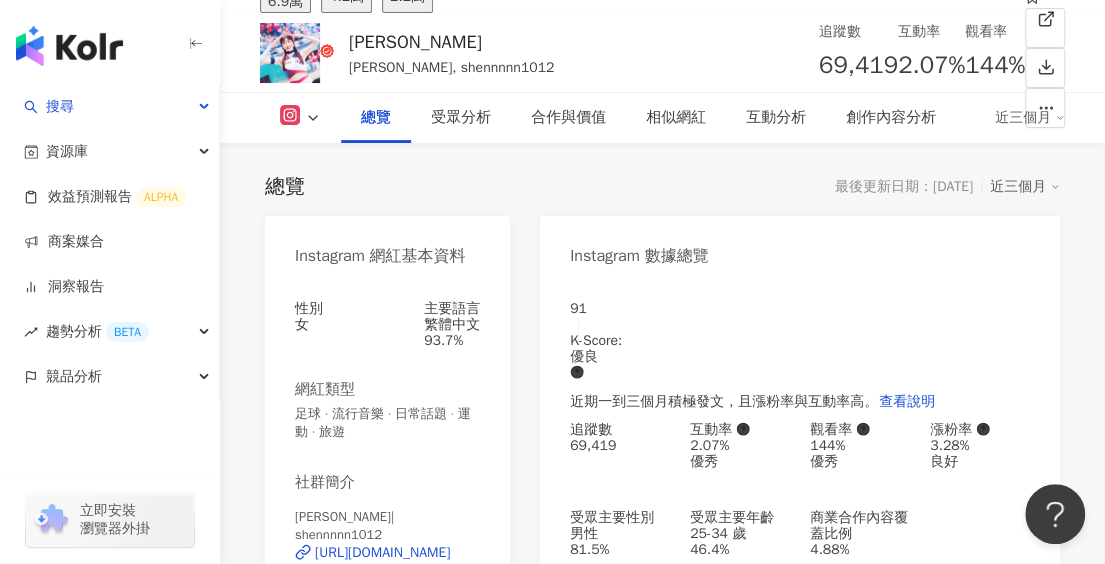 drag, startPoint x: 409, startPoint y: 176, endPoint x: 540, endPoint y: 5, distance: 215.41124 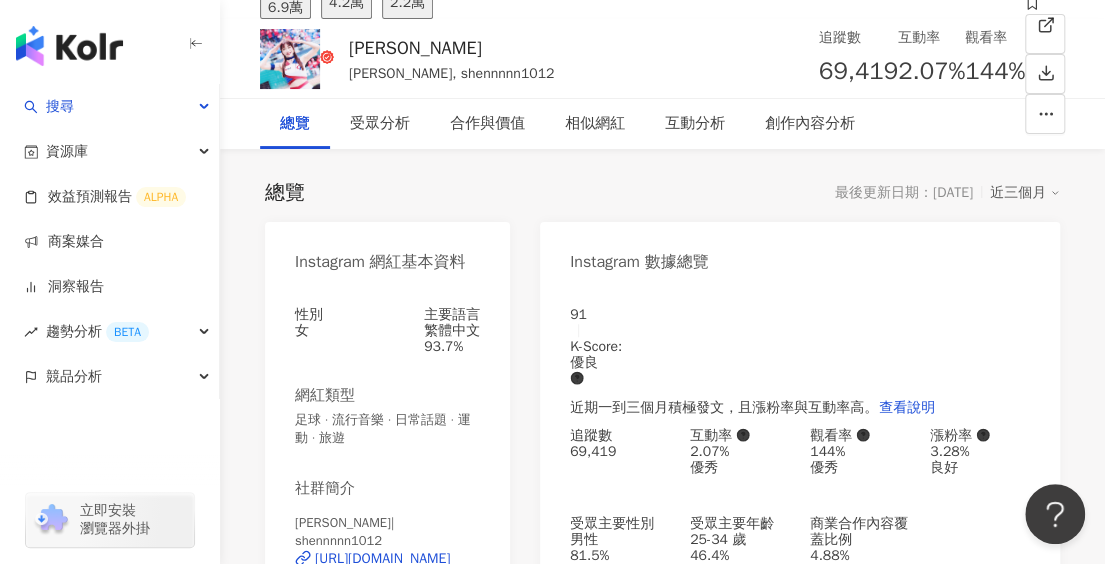 scroll, scrollTop: 0, scrollLeft: 0, axis: both 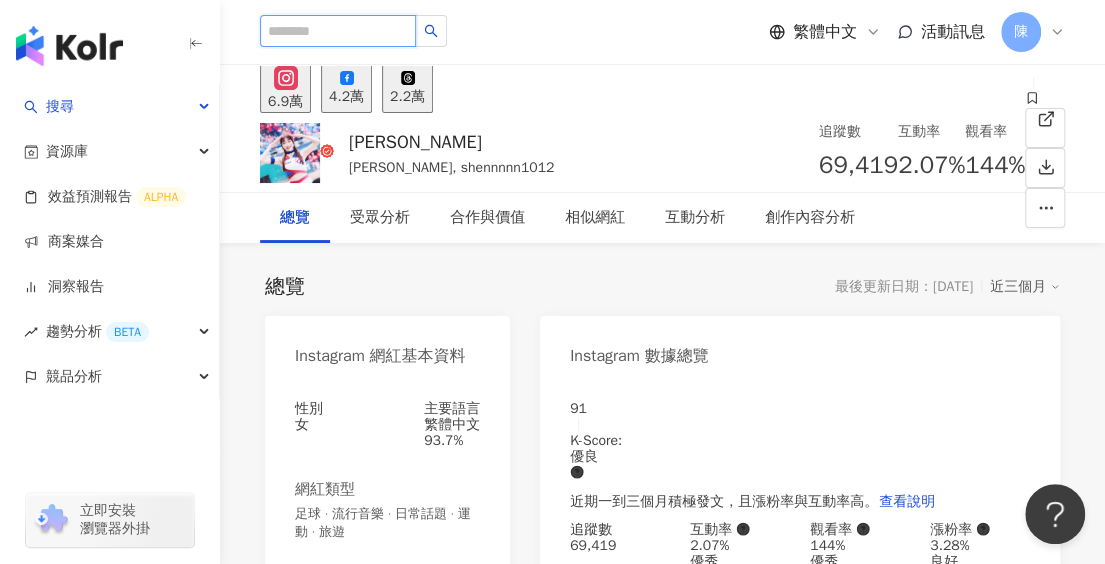 click at bounding box center [338, 31] 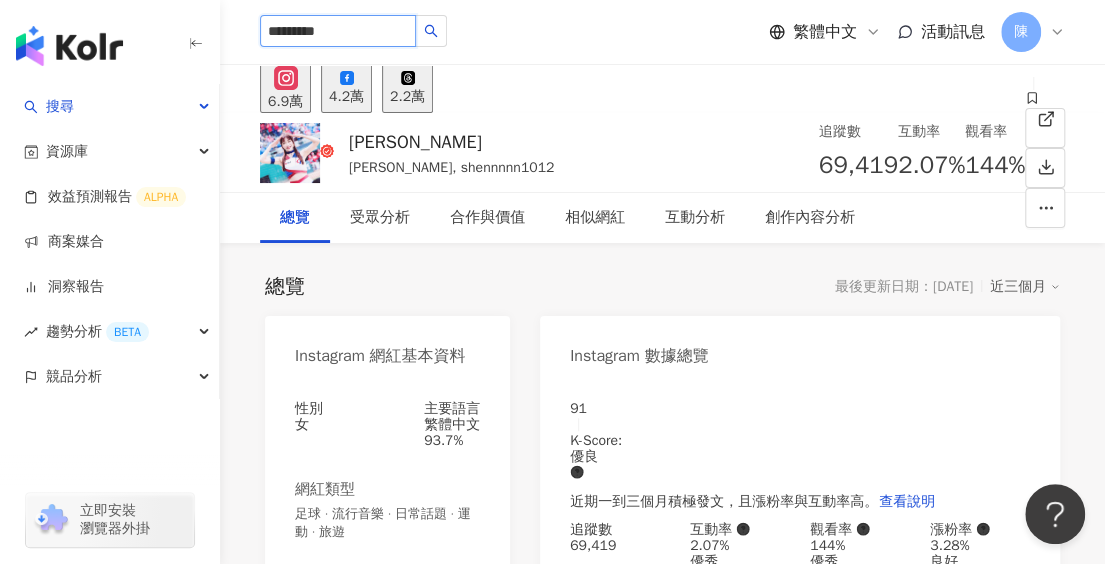 type on "*********" 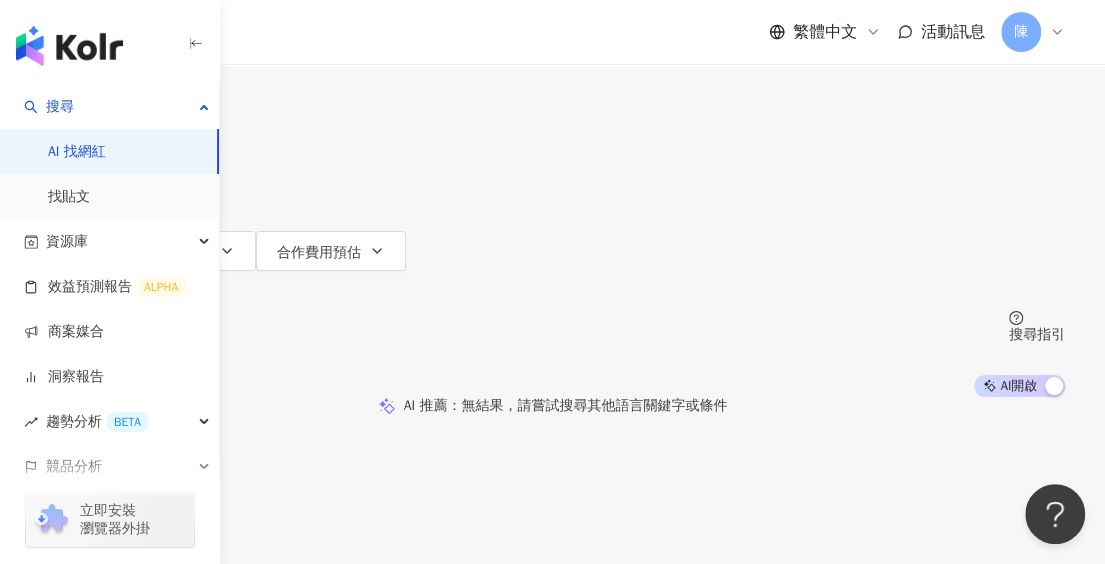 click on "劉雨凱" at bounding box center (94, 722) 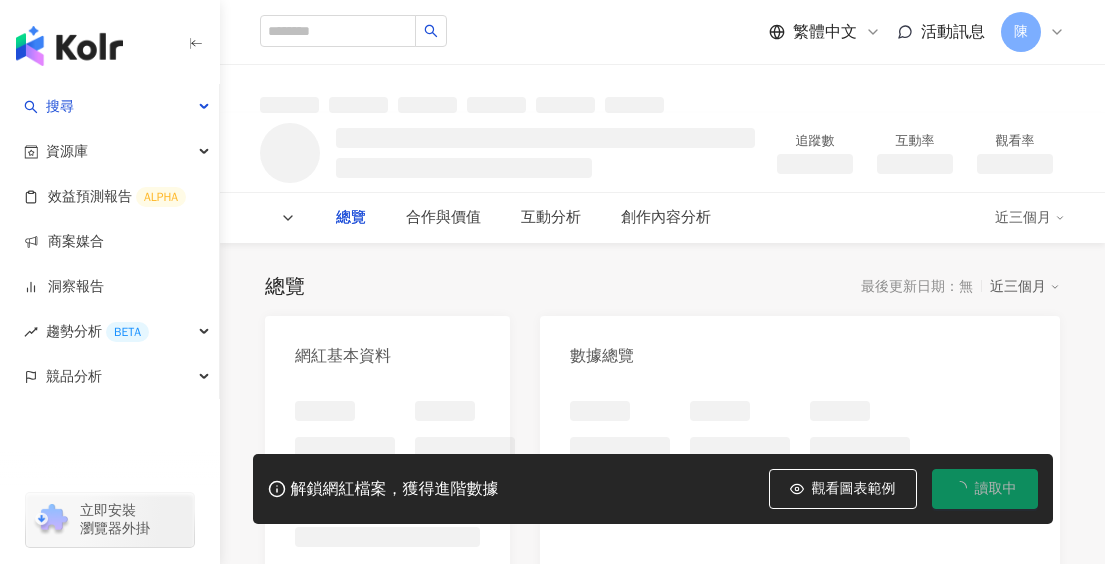 scroll, scrollTop: 0, scrollLeft: 0, axis: both 